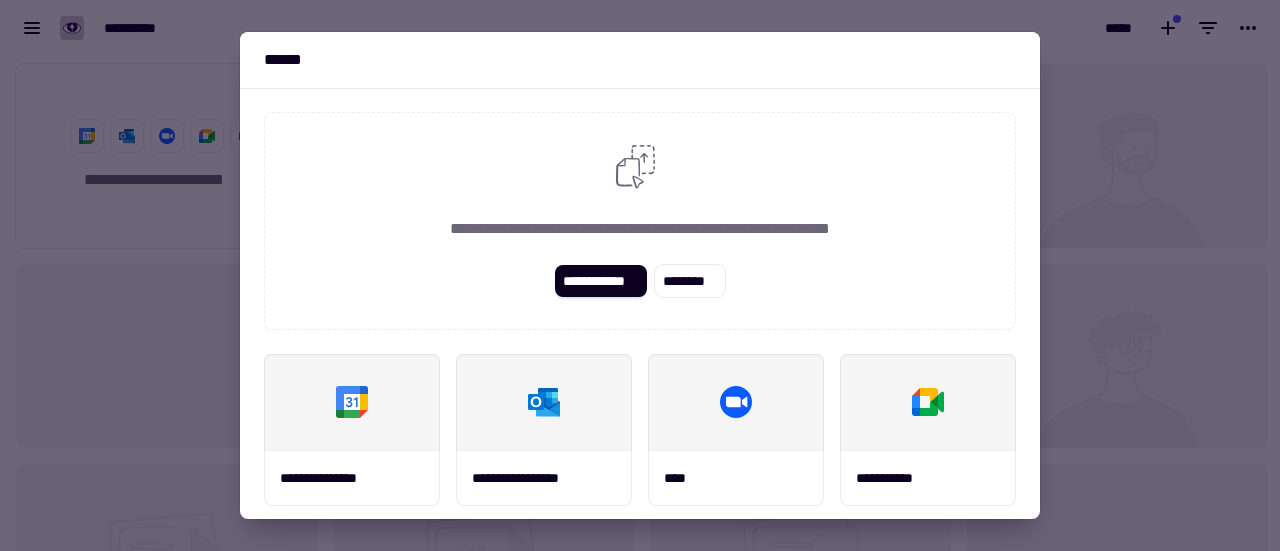 scroll, scrollTop: 0, scrollLeft: 0, axis: both 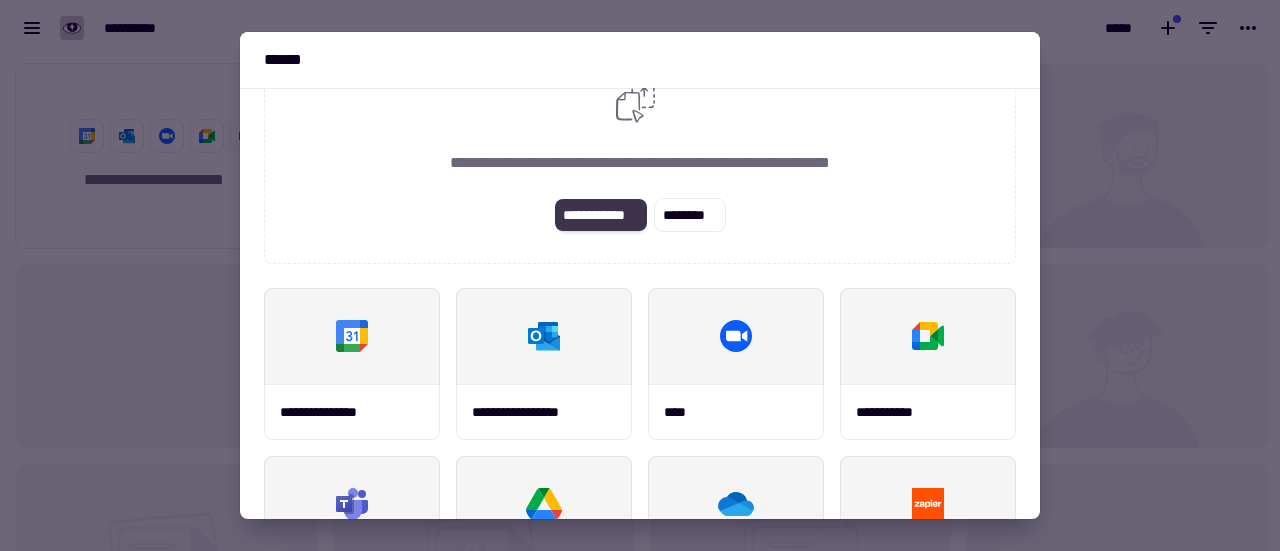 click on "**********" 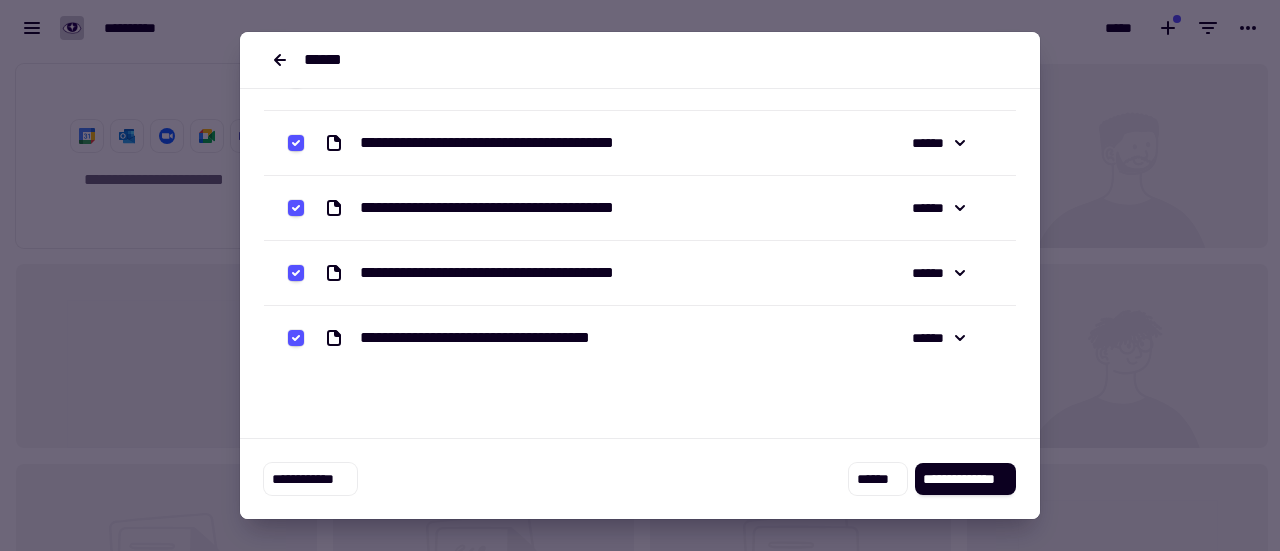 scroll, scrollTop: 0, scrollLeft: 0, axis: both 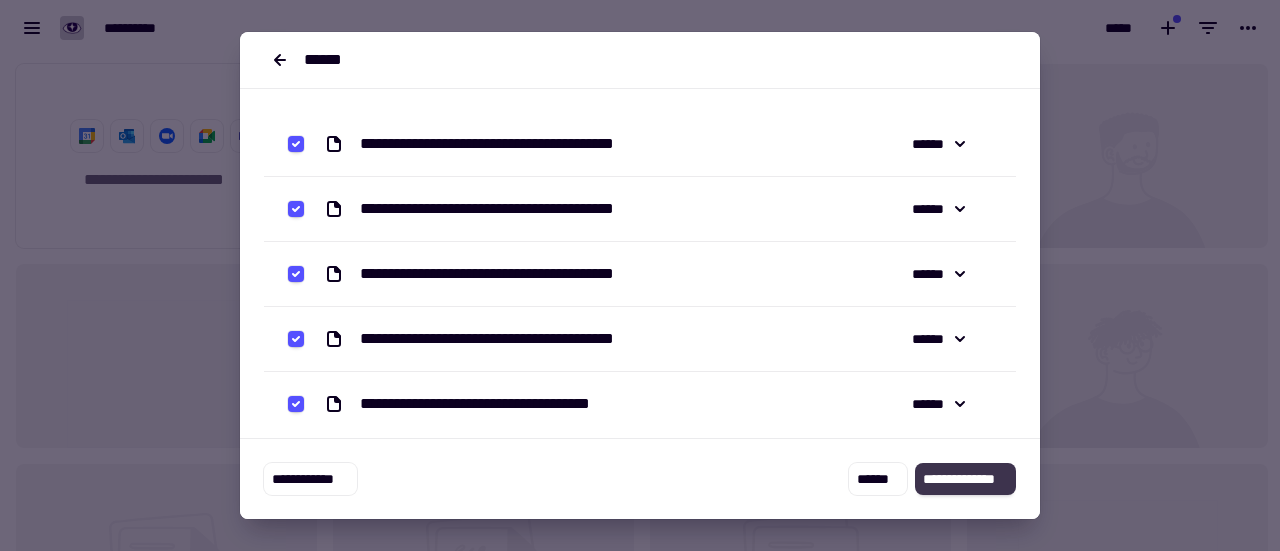click on "**********" 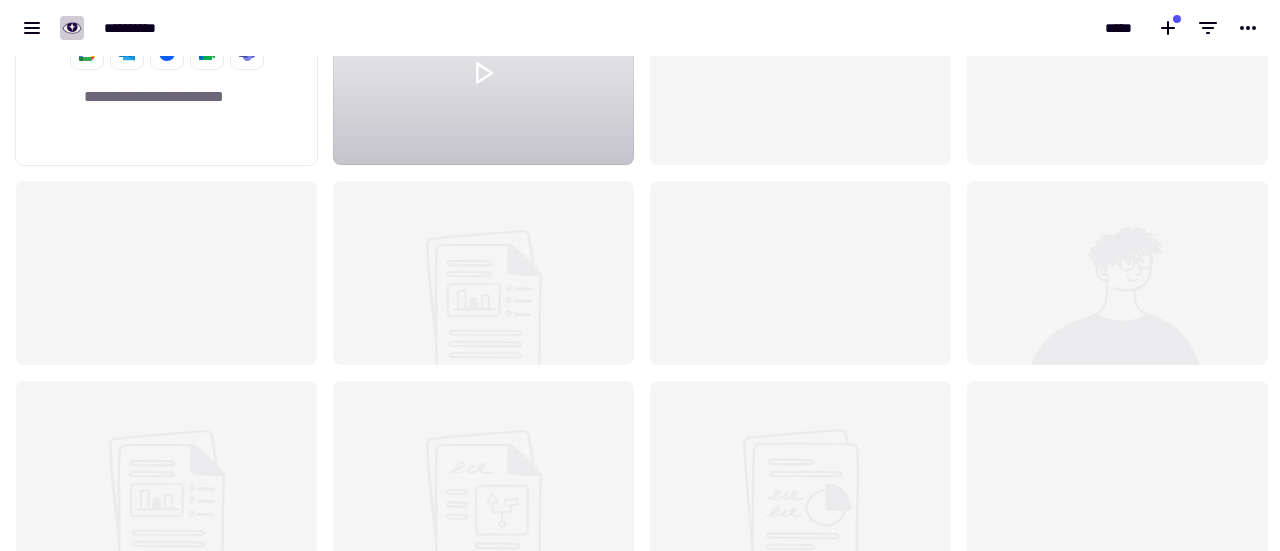 scroll, scrollTop: 0, scrollLeft: 0, axis: both 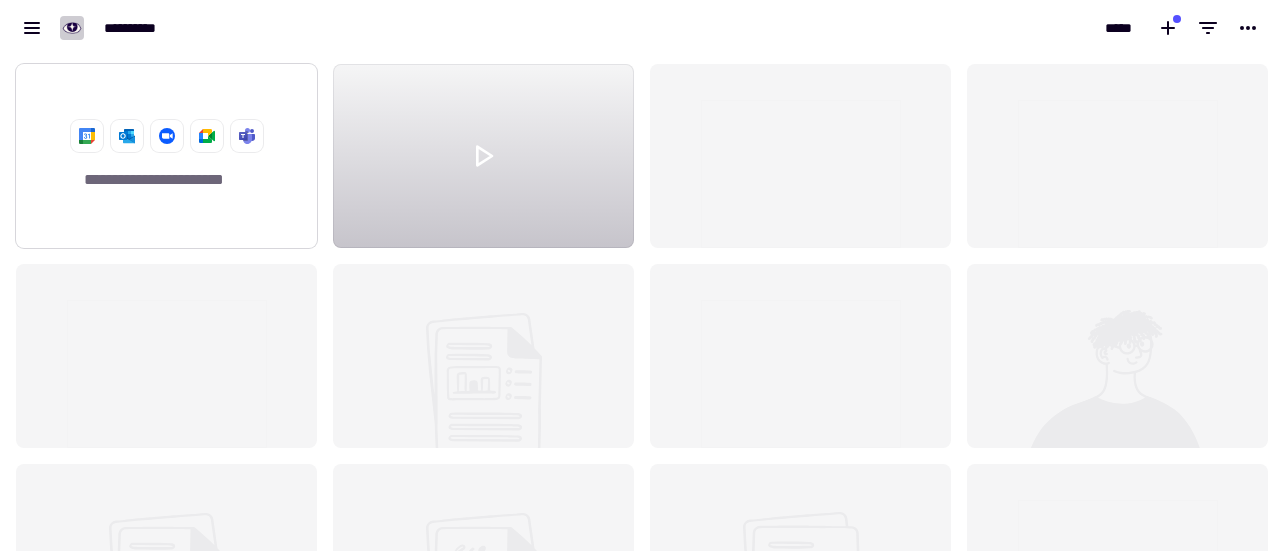 click on "**********" 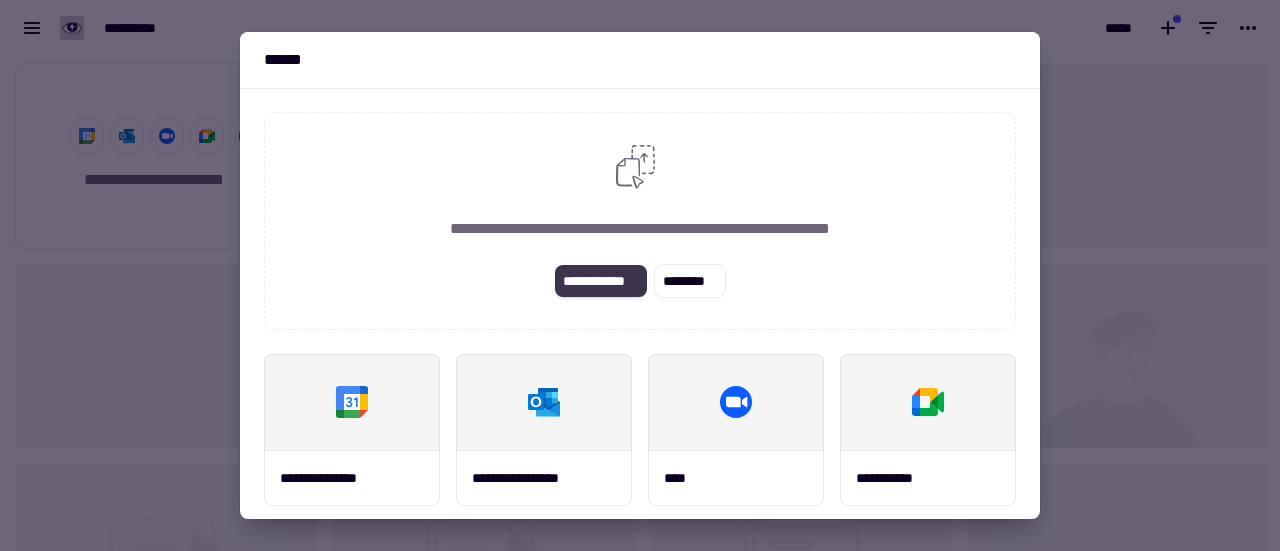 click on "**********" 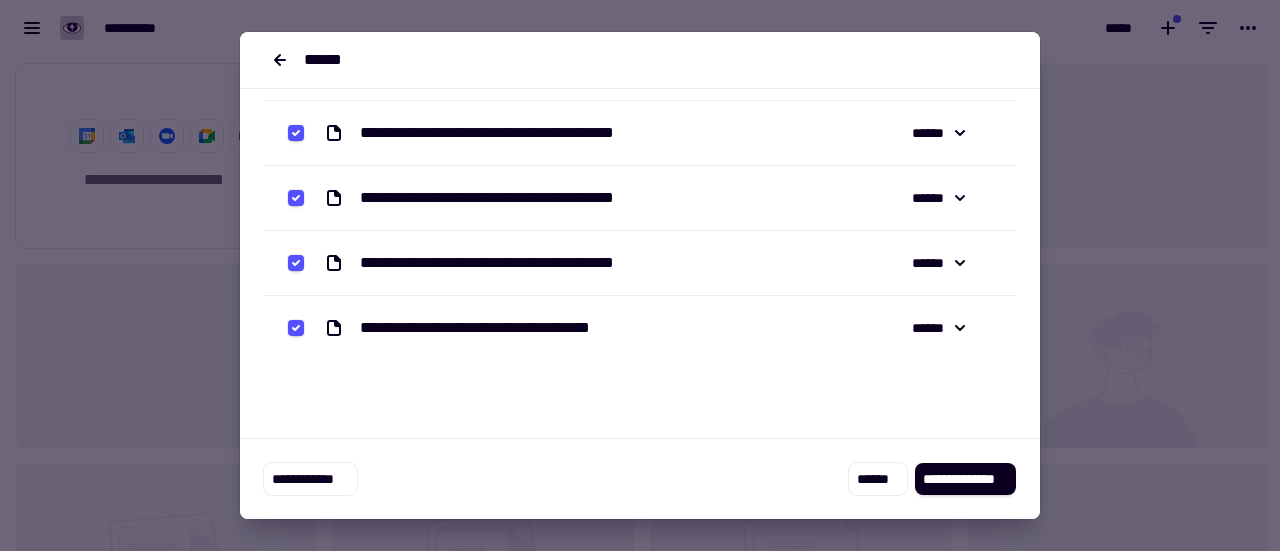 scroll, scrollTop: 80, scrollLeft: 0, axis: vertical 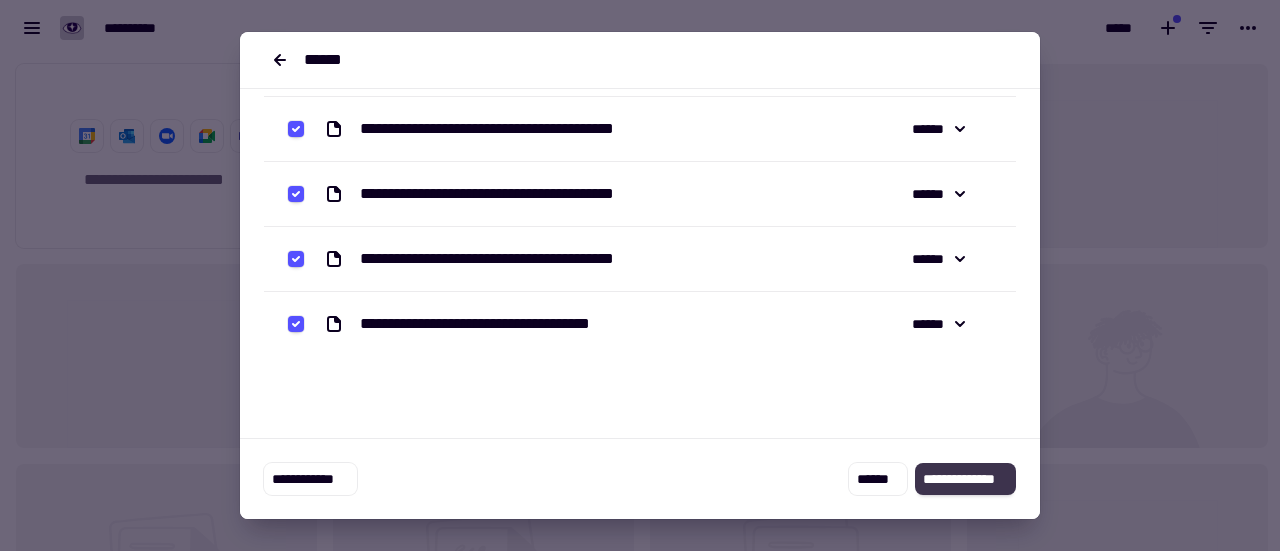 click on "**********" 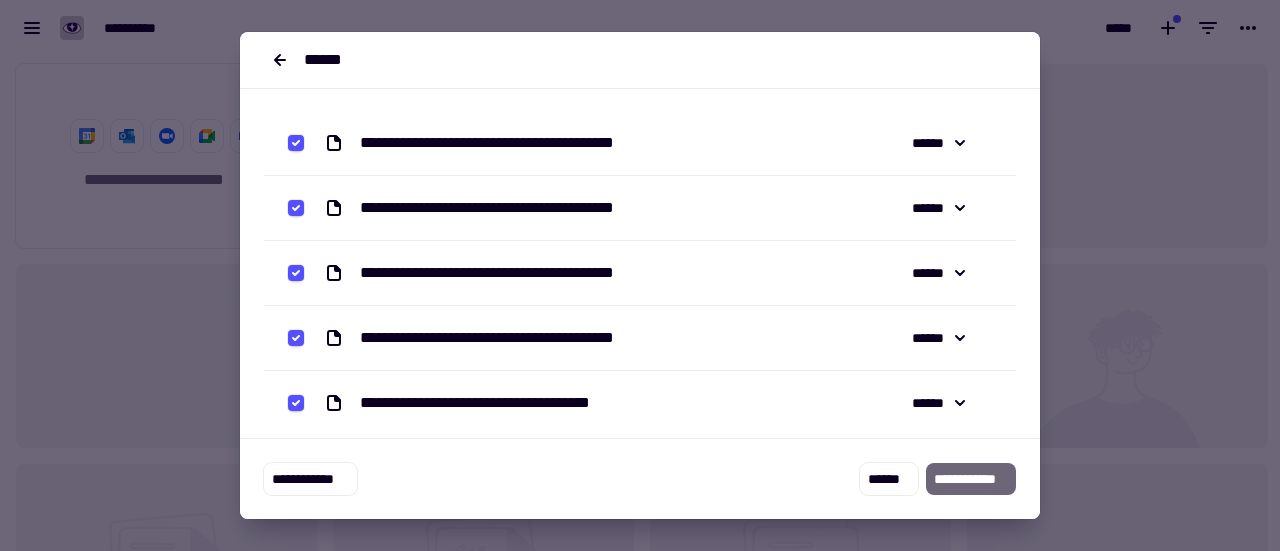 scroll, scrollTop: 0, scrollLeft: 0, axis: both 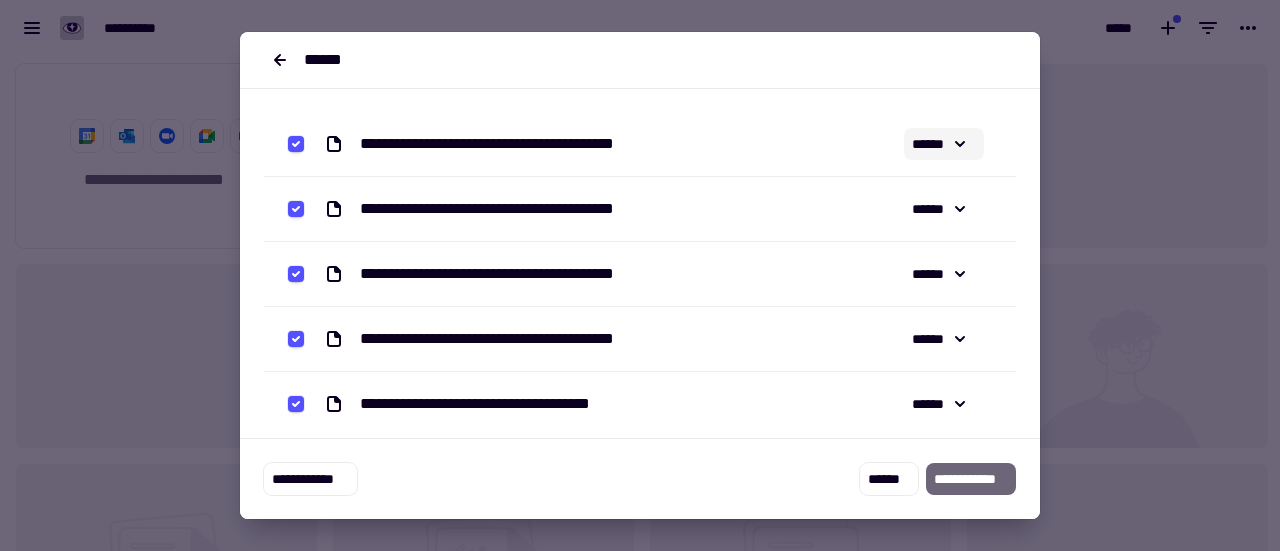 click on "******" 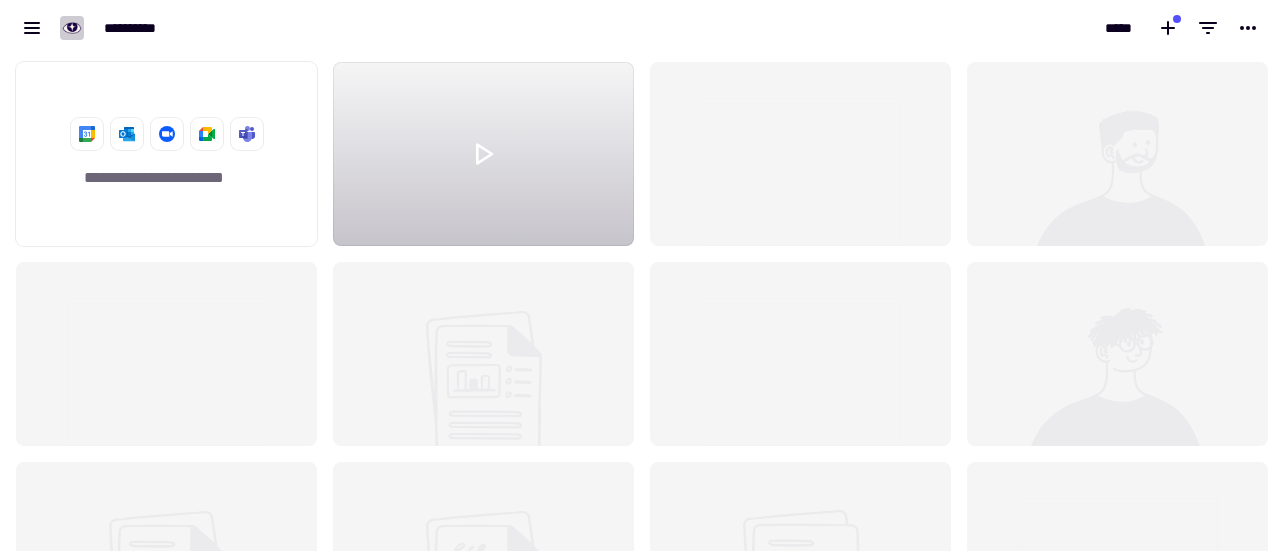 scroll, scrollTop: 0, scrollLeft: 0, axis: both 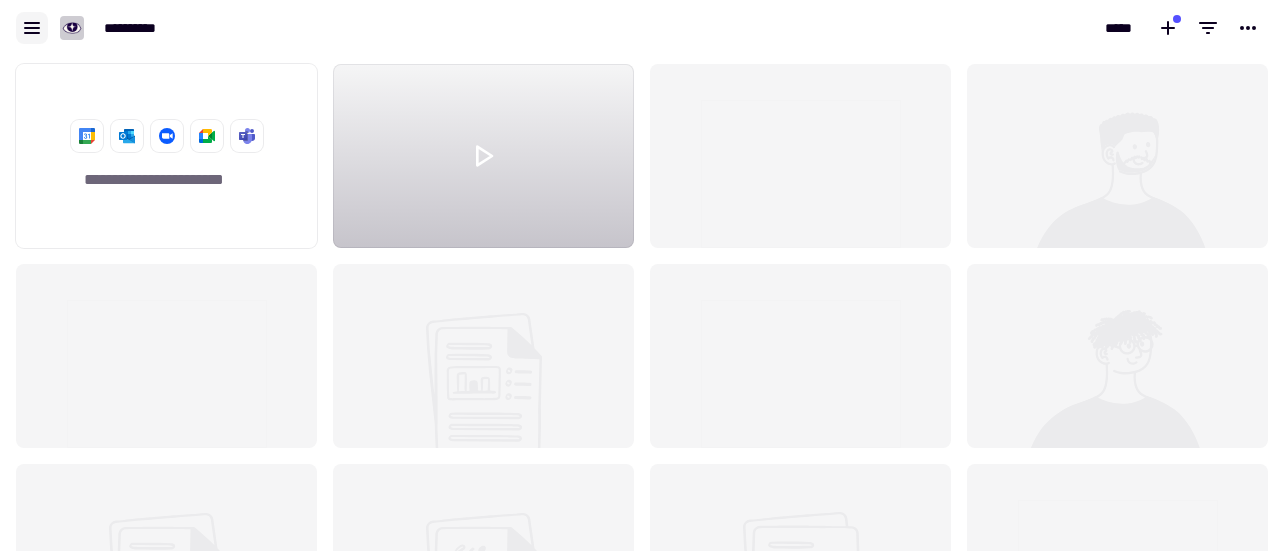 click 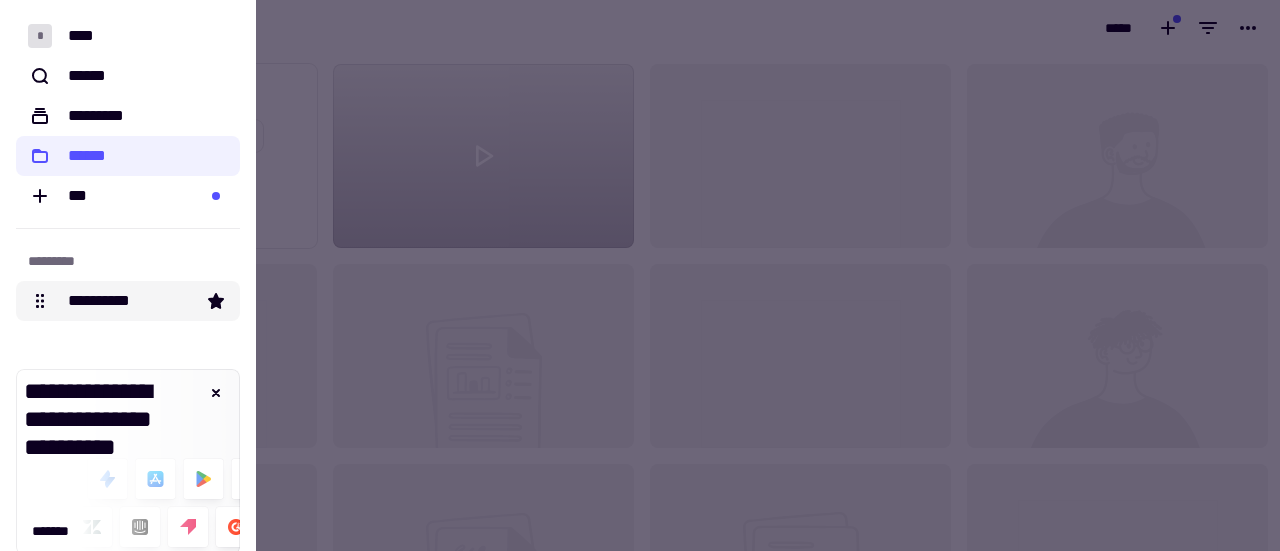 click on "**********" 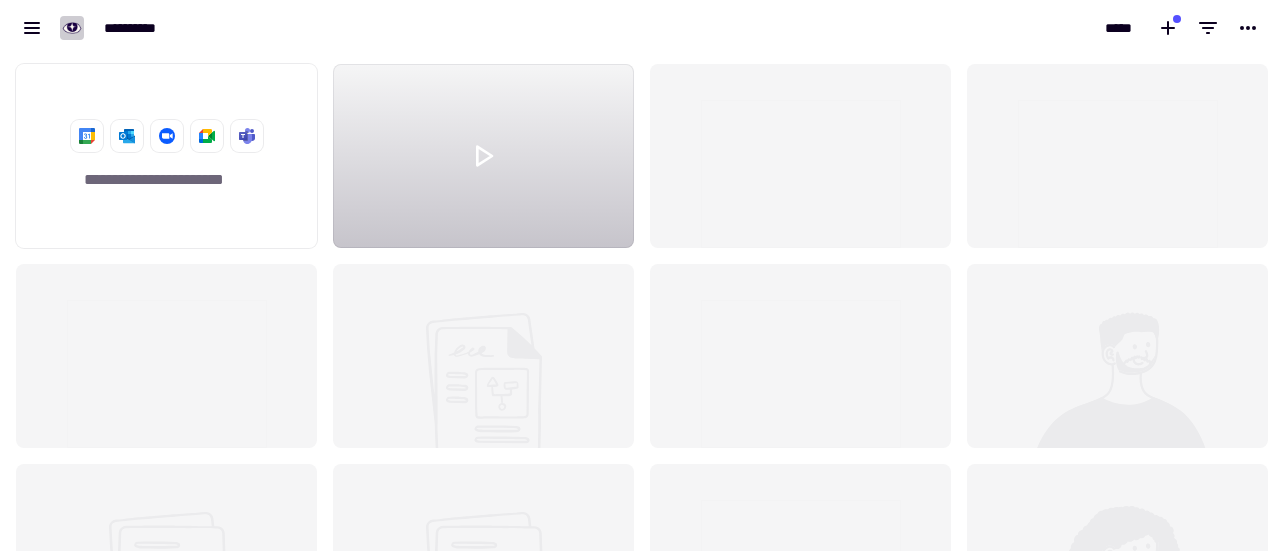 scroll, scrollTop: 16, scrollLeft: 16, axis: both 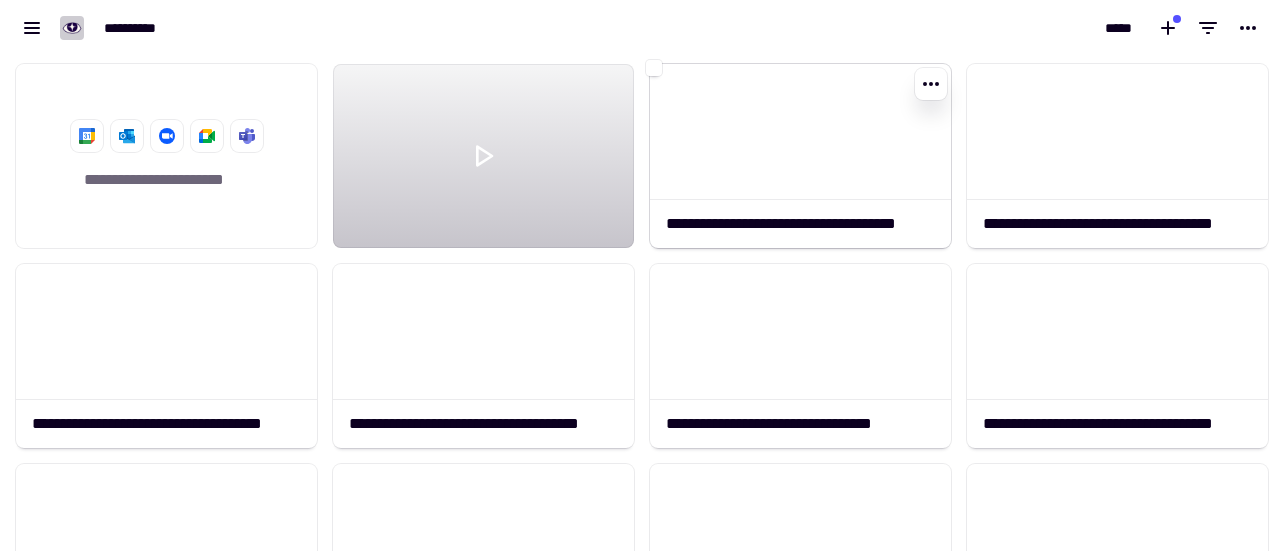 click 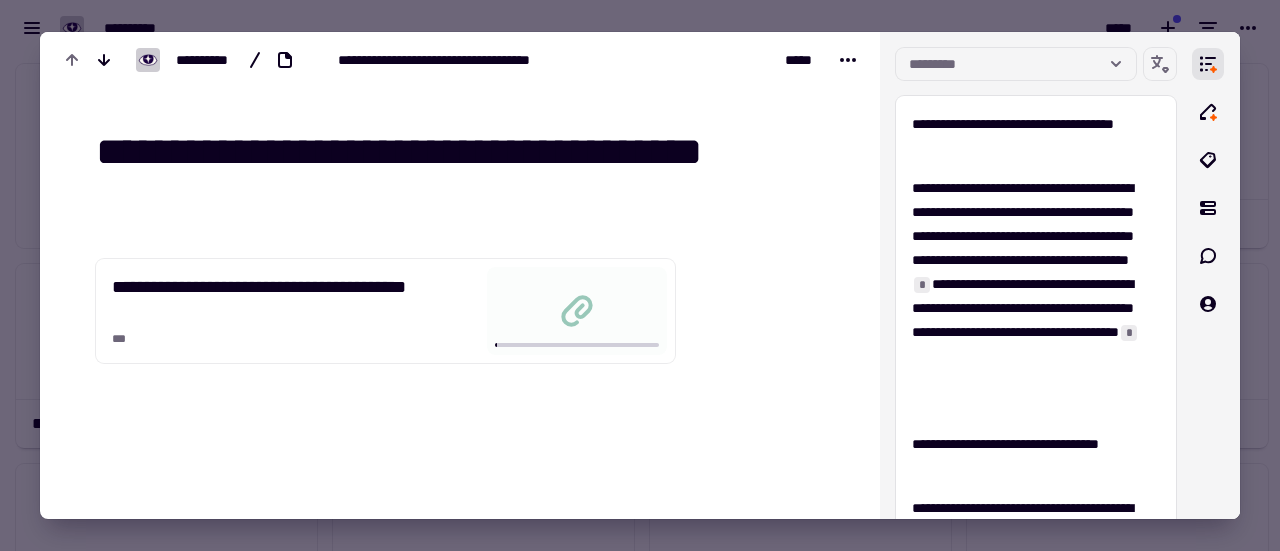 click at bounding box center (640, 275) 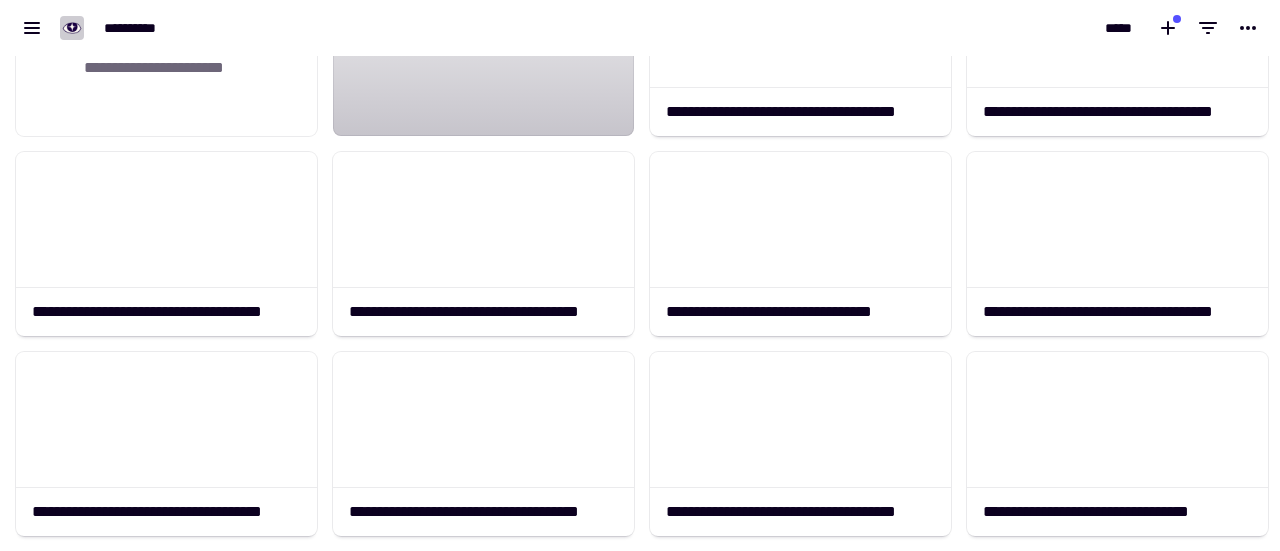 scroll, scrollTop: 133, scrollLeft: 0, axis: vertical 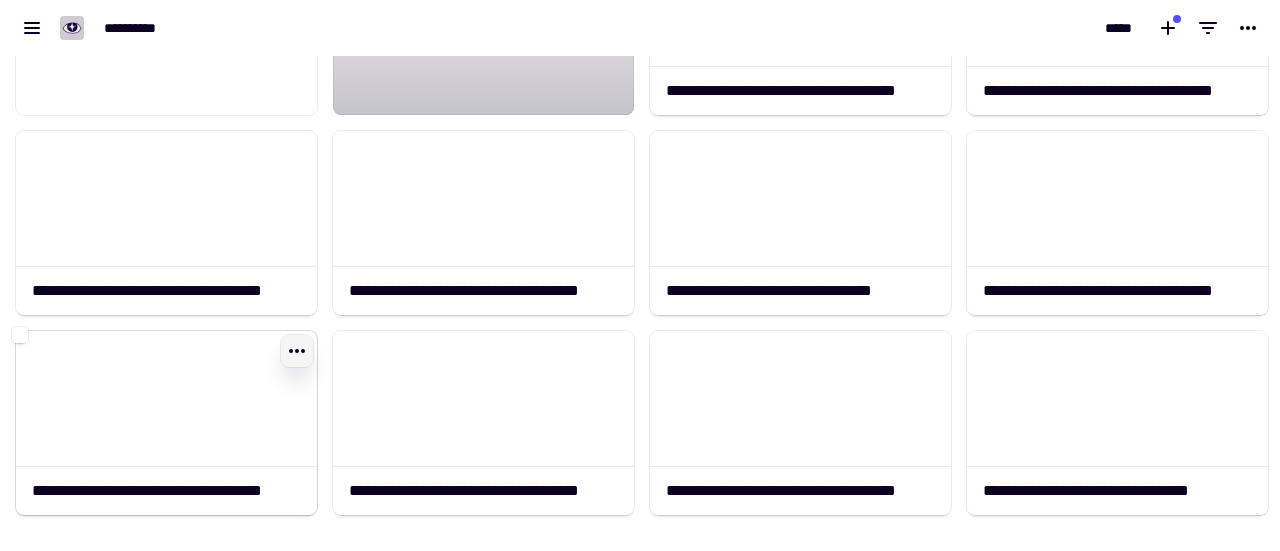 click 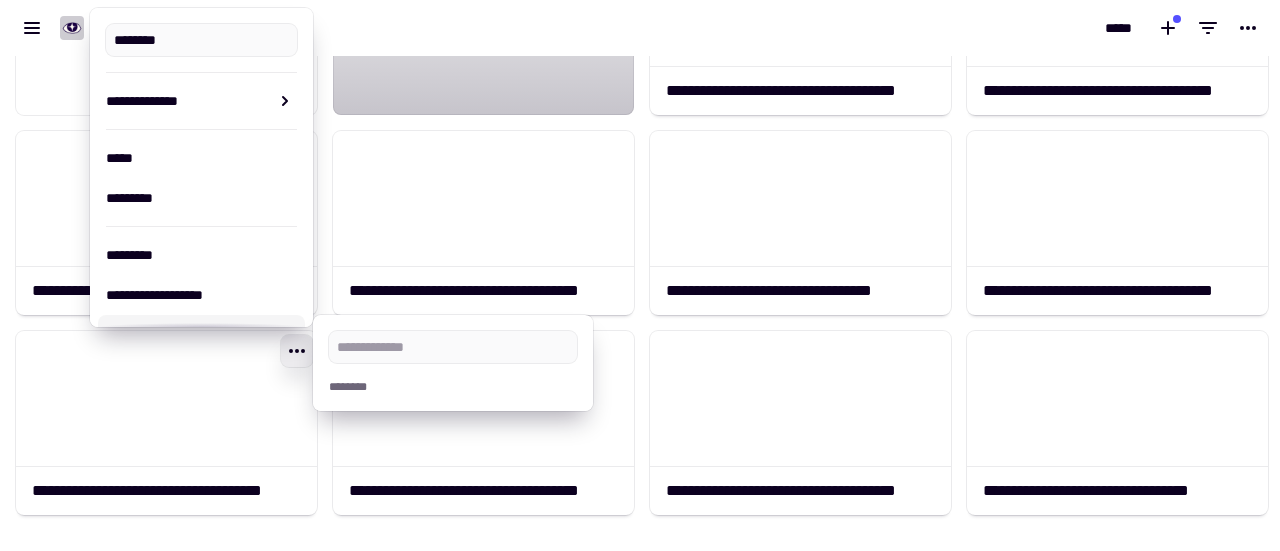 type on "**********" 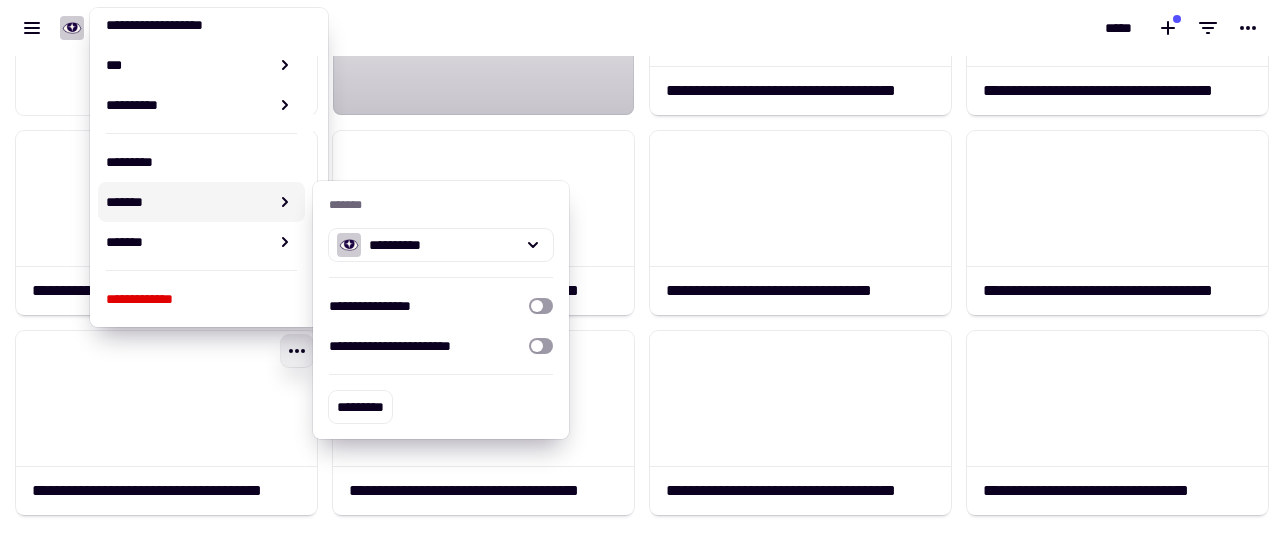 scroll, scrollTop: 270, scrollLeft: 0, axis: vertical 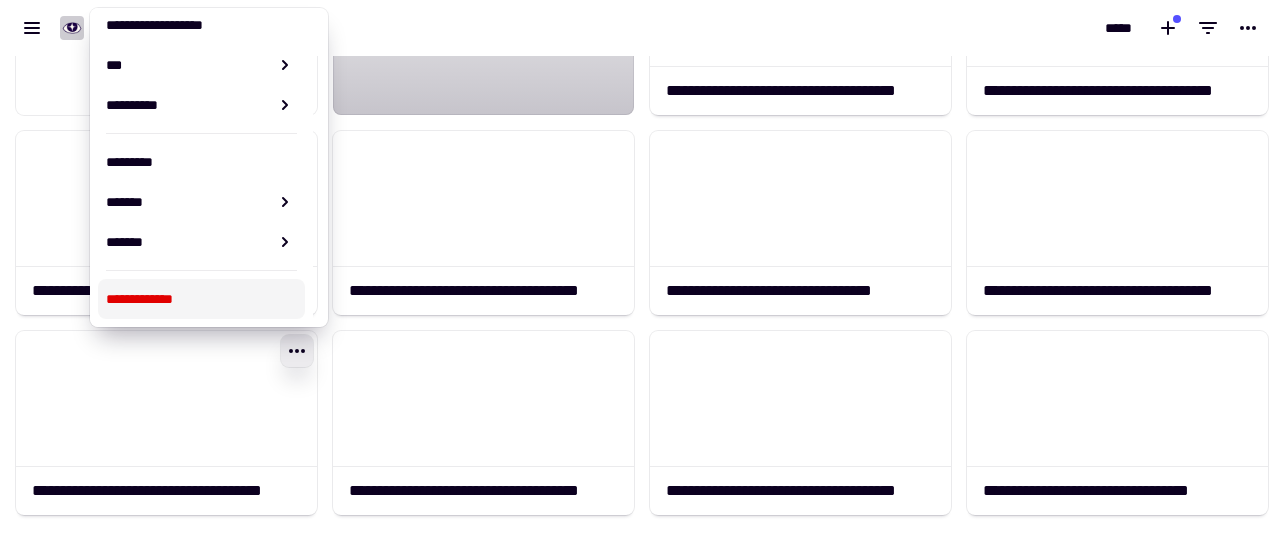 click on "**********" at bounding box center (201, 299) 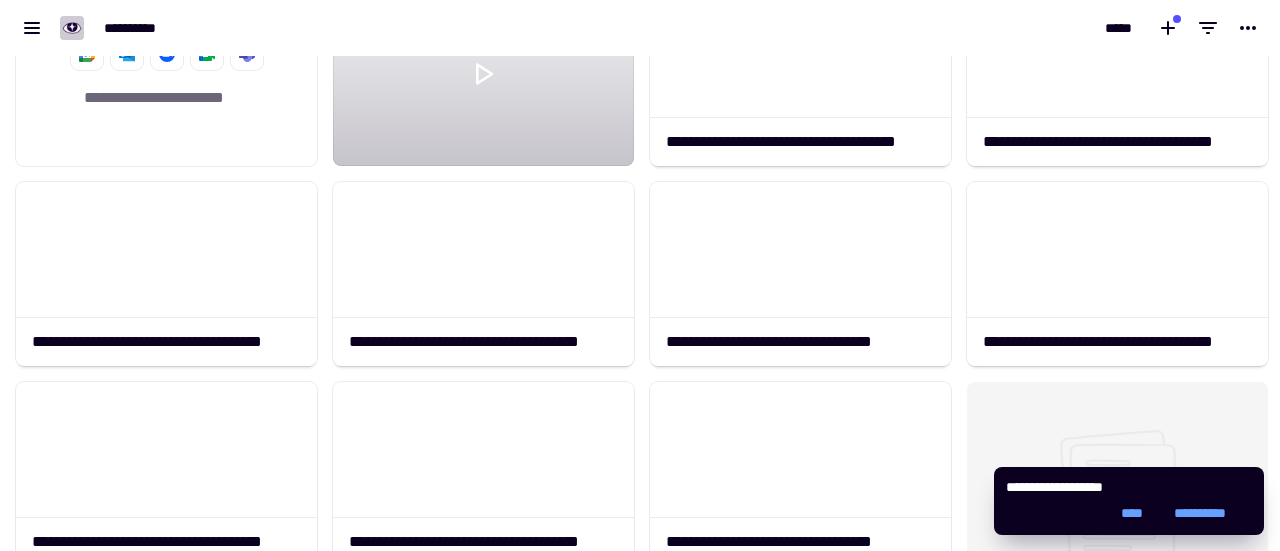 scroll, scrollTop: 200, scrollLeft: 0, axis: vertical 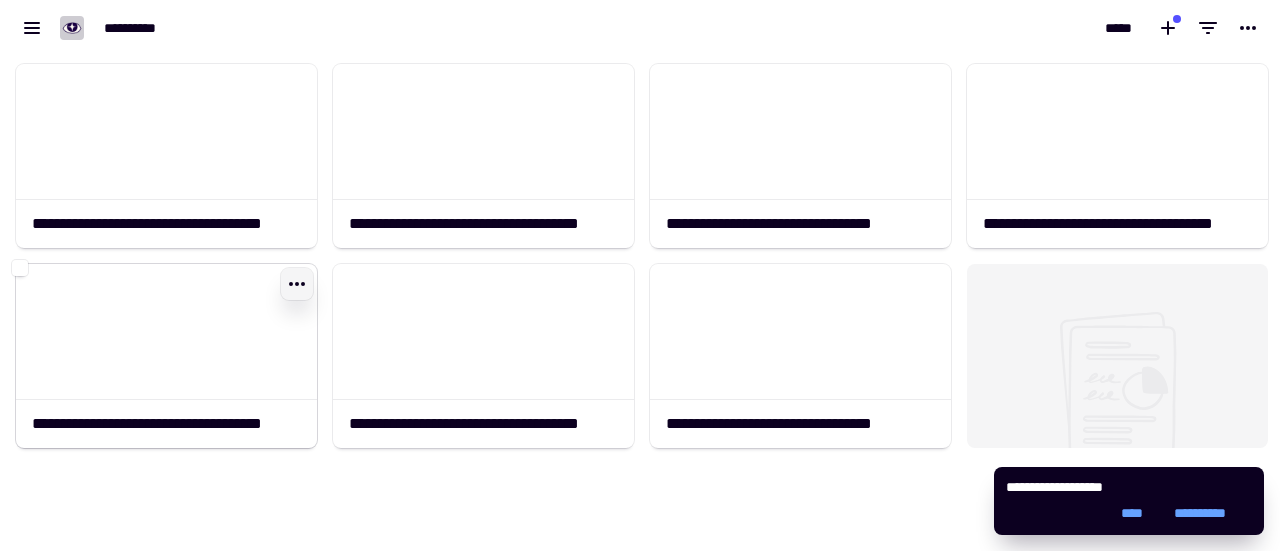 click 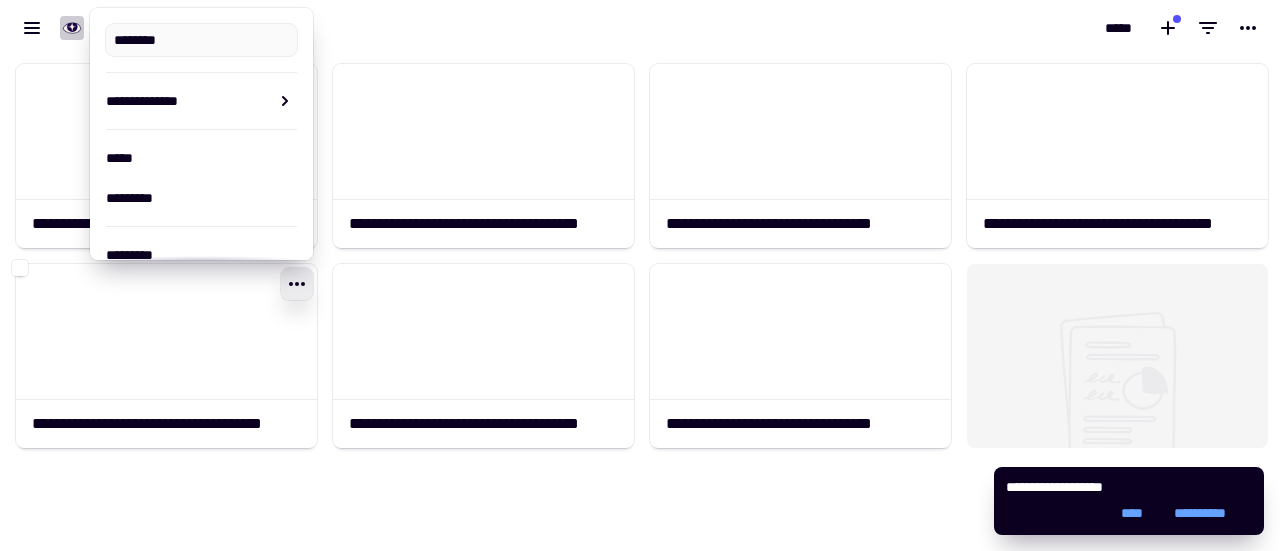 type on "**********" 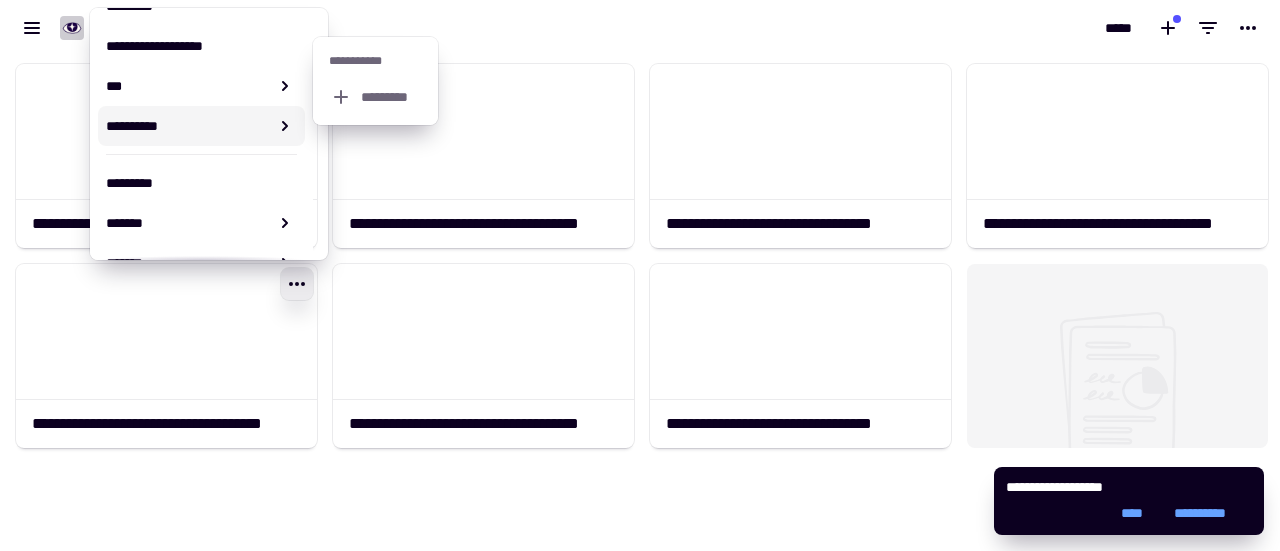 scroll, scrollTop: 333, scrollLeft: 0, axis: vertical 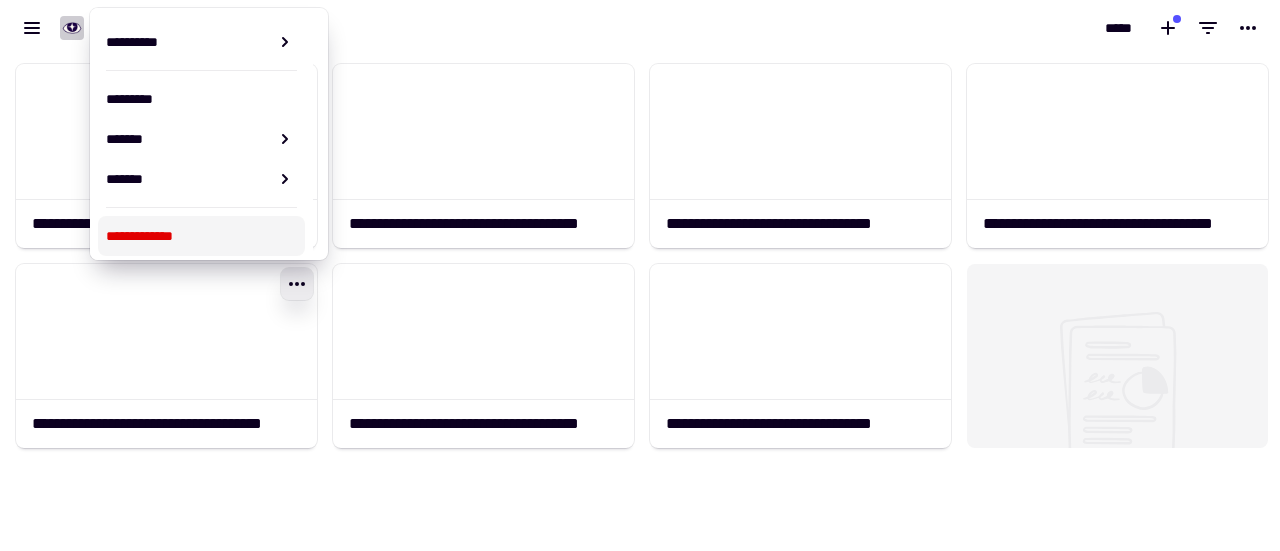 click on "**********" at bounding box center (201, 236) 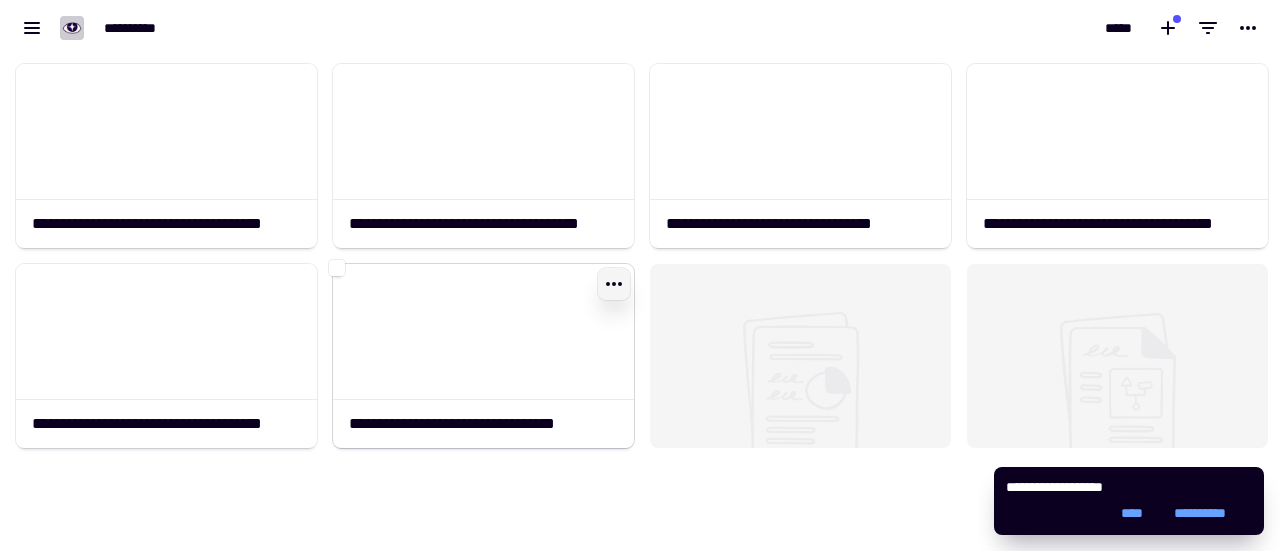 click 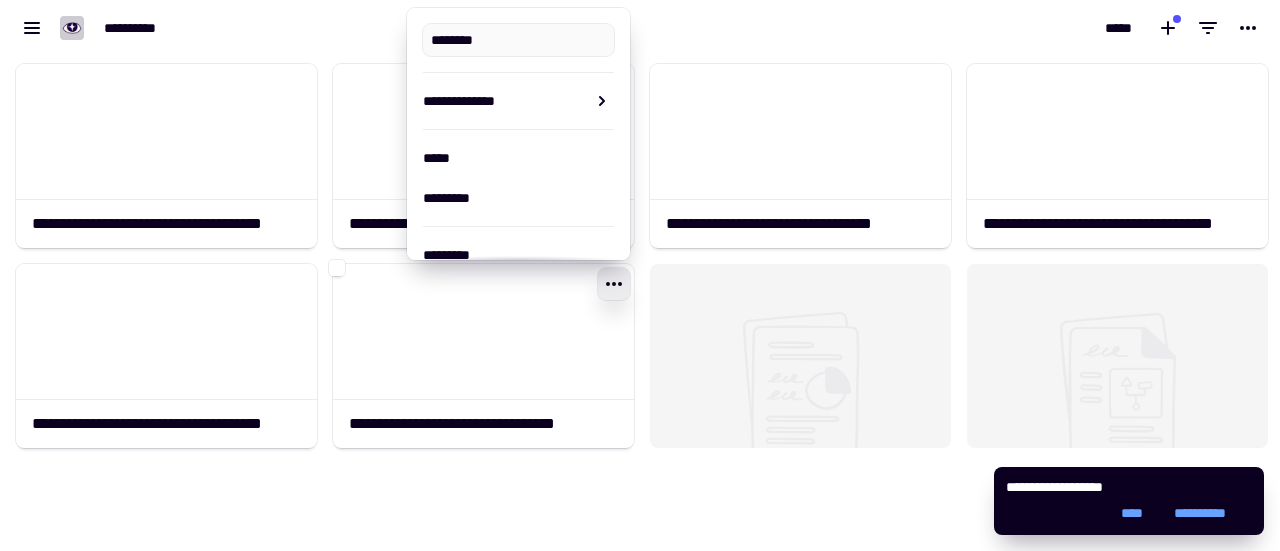 type on "**********" 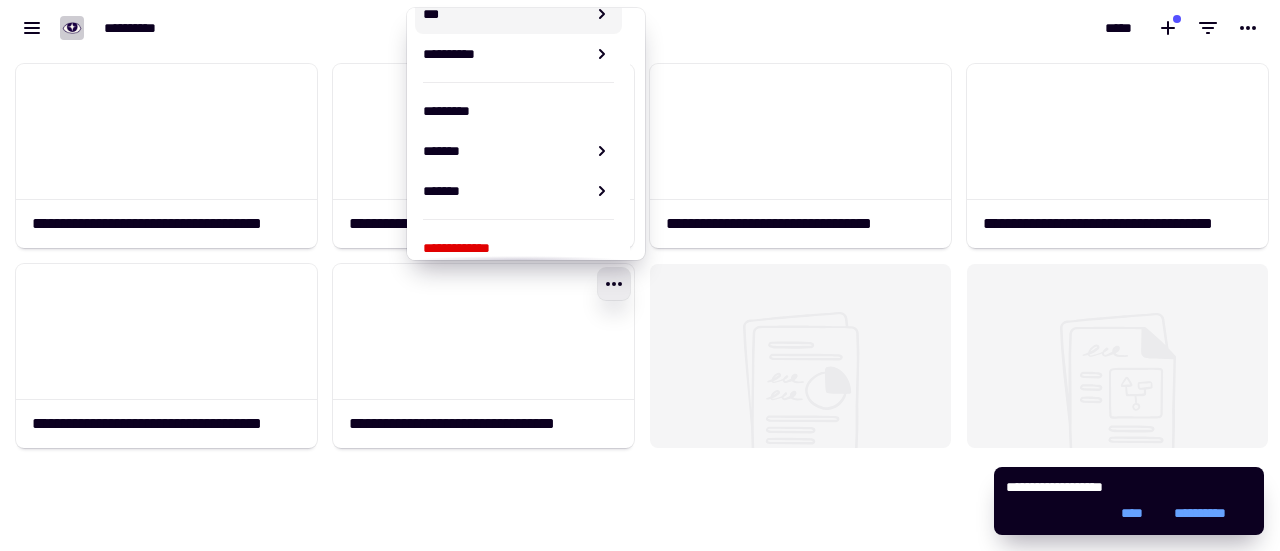 scroll, scrollTop: 337, scrollLeft: 0, axis: vertical 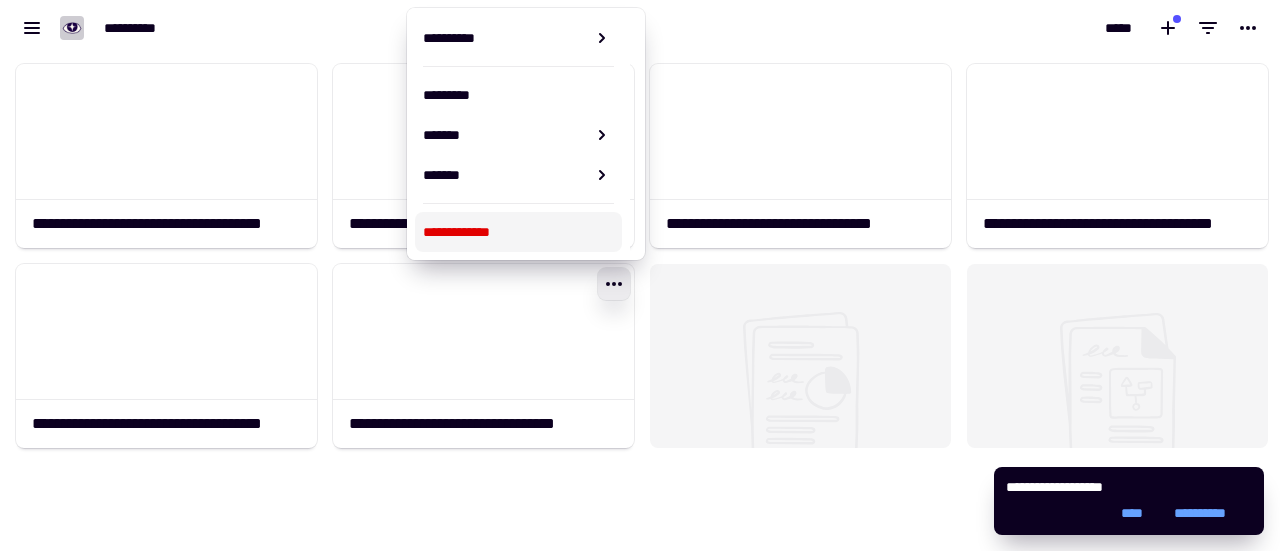 click on "**********" at bounding box center (518, 232) 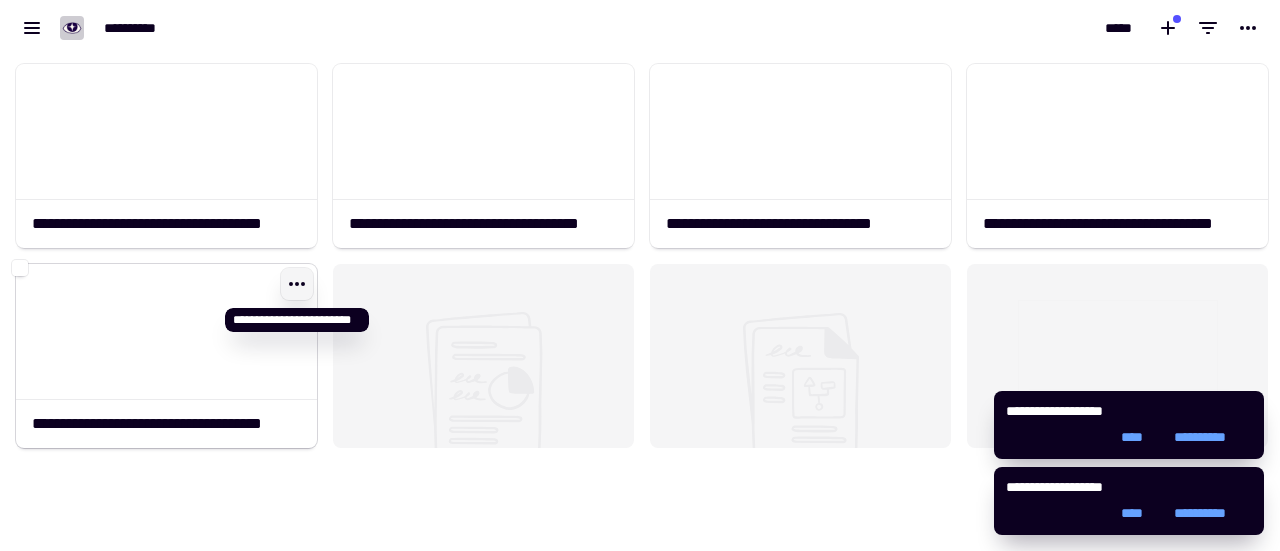 click 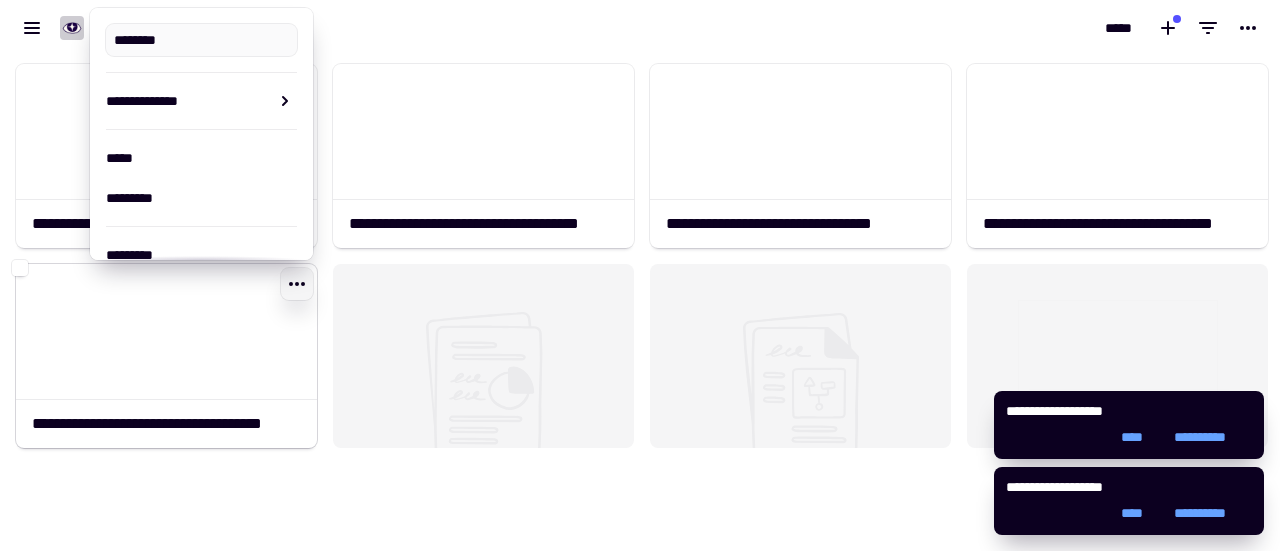 type on "**********" 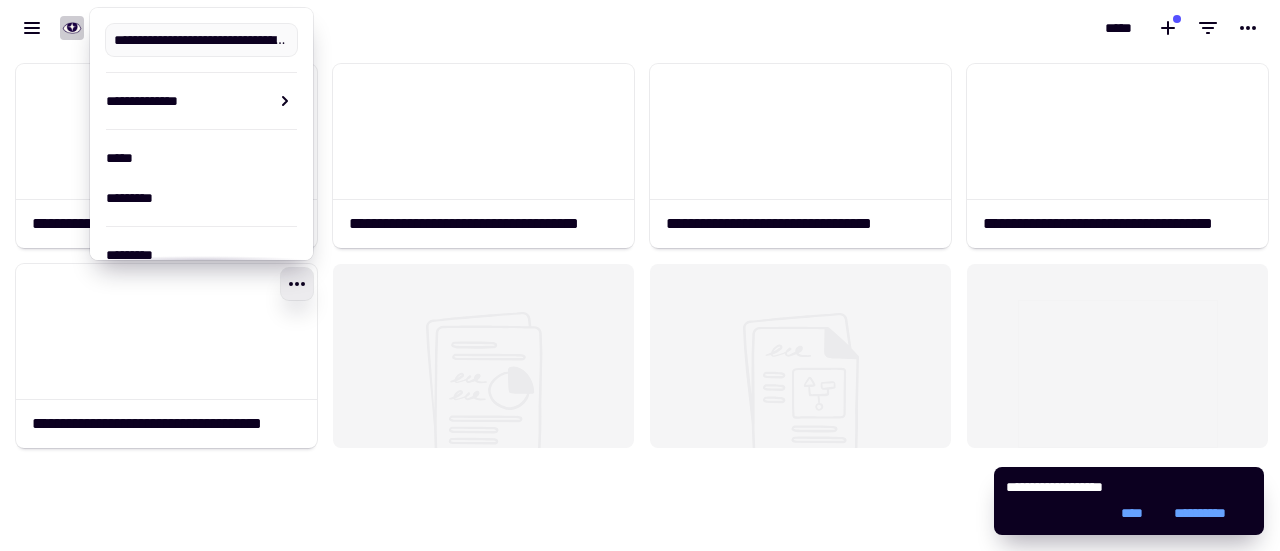 click 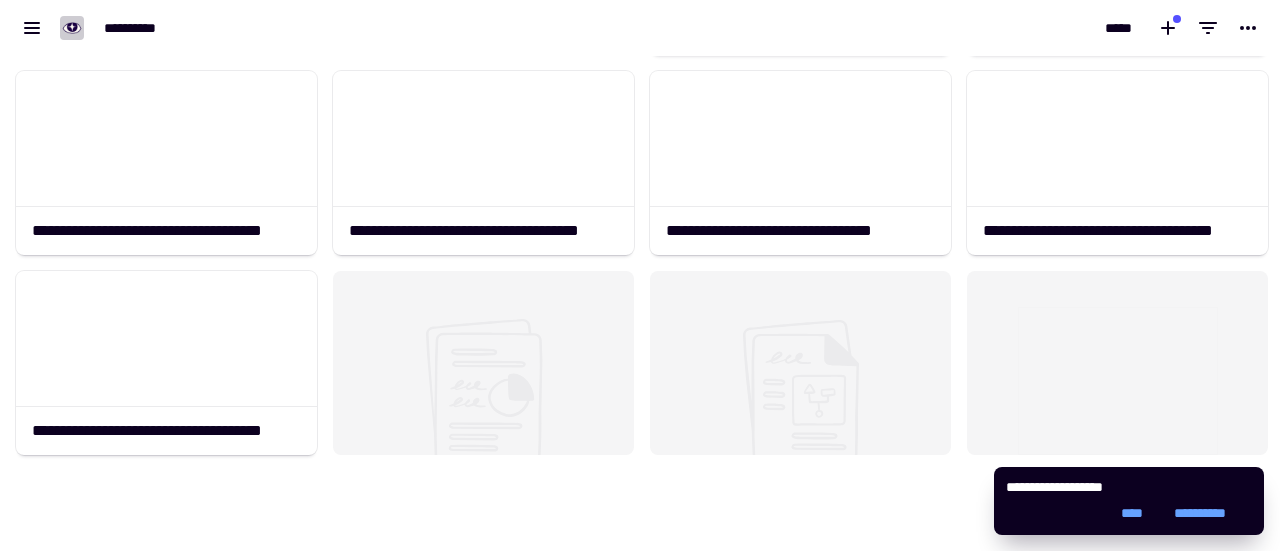 scroll, scrollTop: 200, scrollLeft: 0, axis: vertical 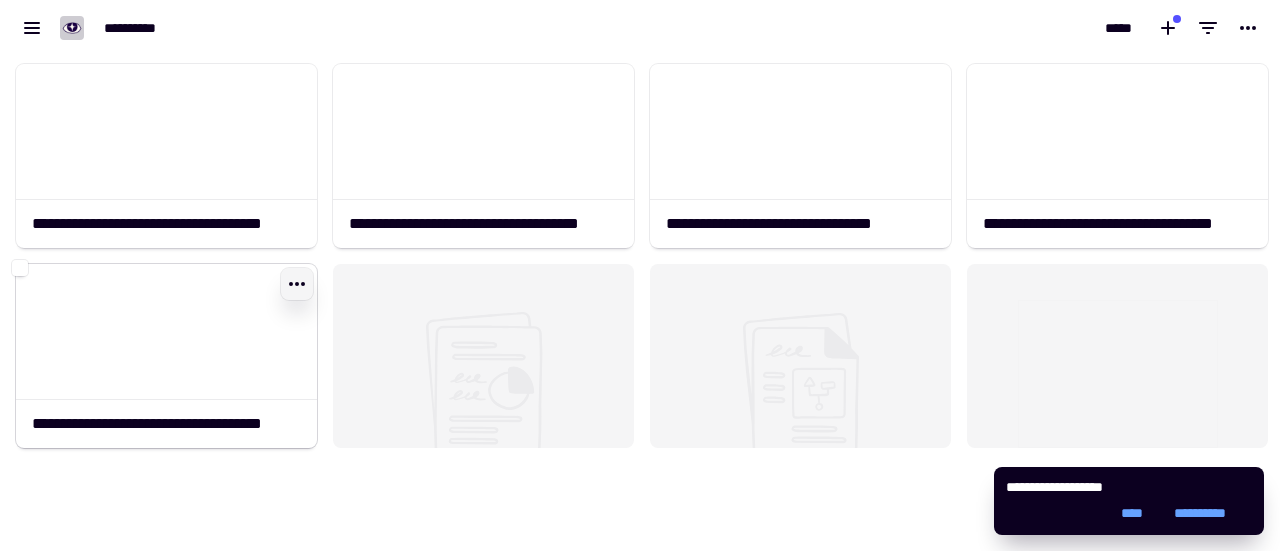 click 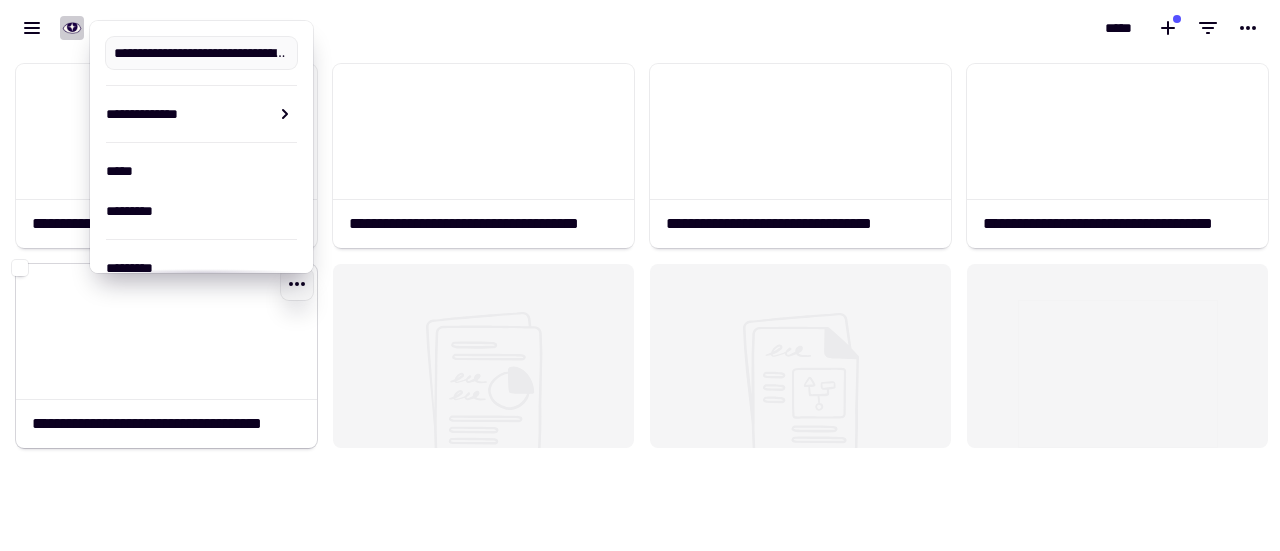 scroll, scrollTop: 0, scrollLeft: 86, axis: horizontal 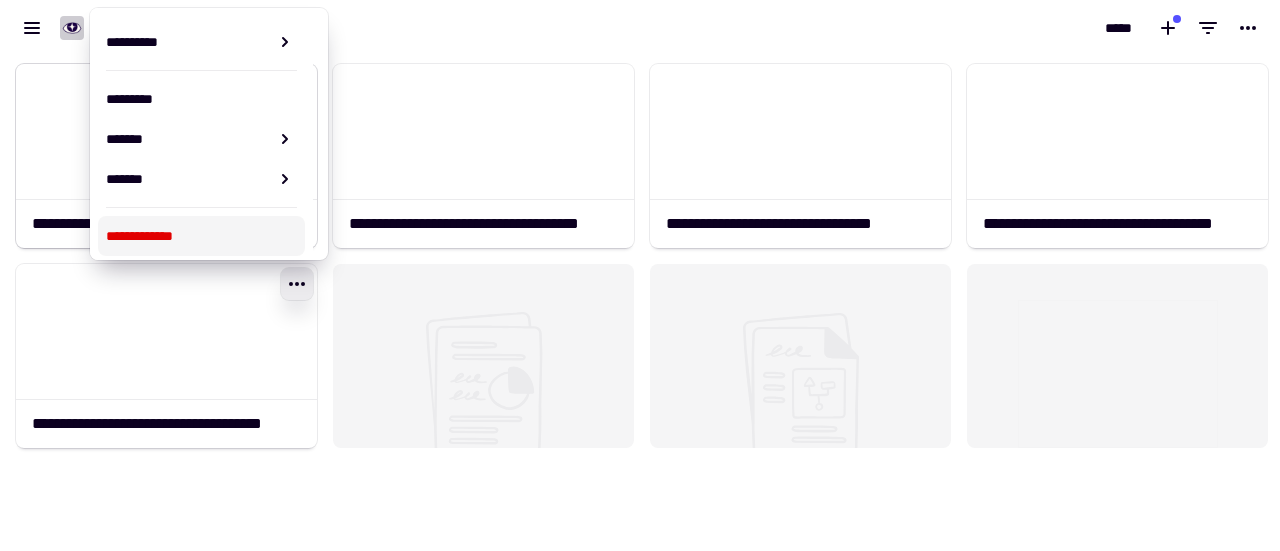 click on "**********" at bounding box center [201, 236] 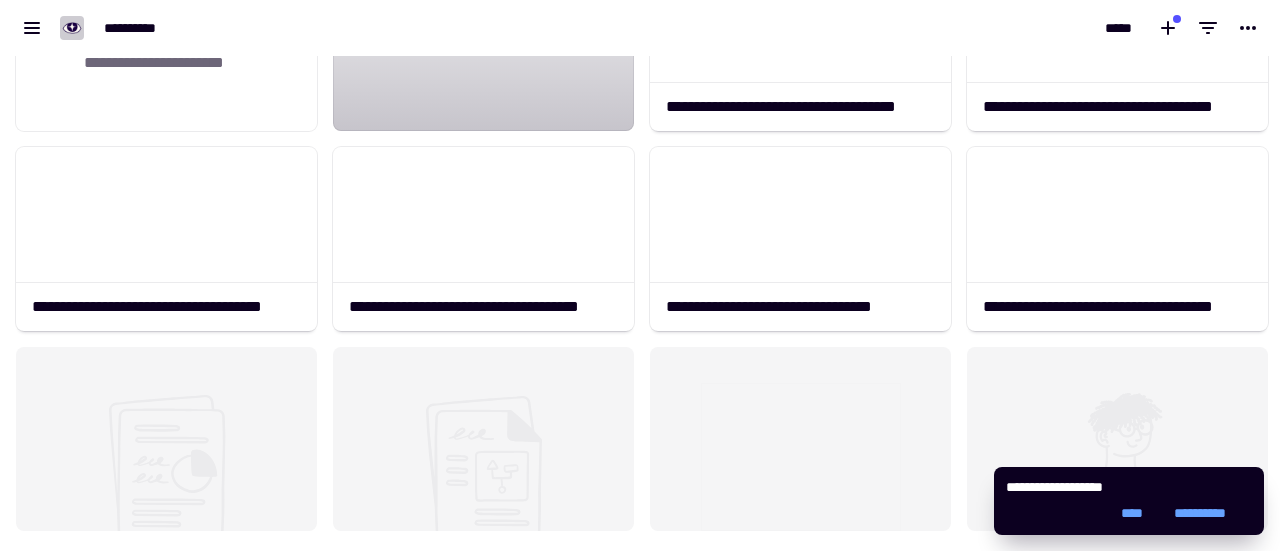 scroll, scrollTop: 0, scrollLeft: 0, axis: both 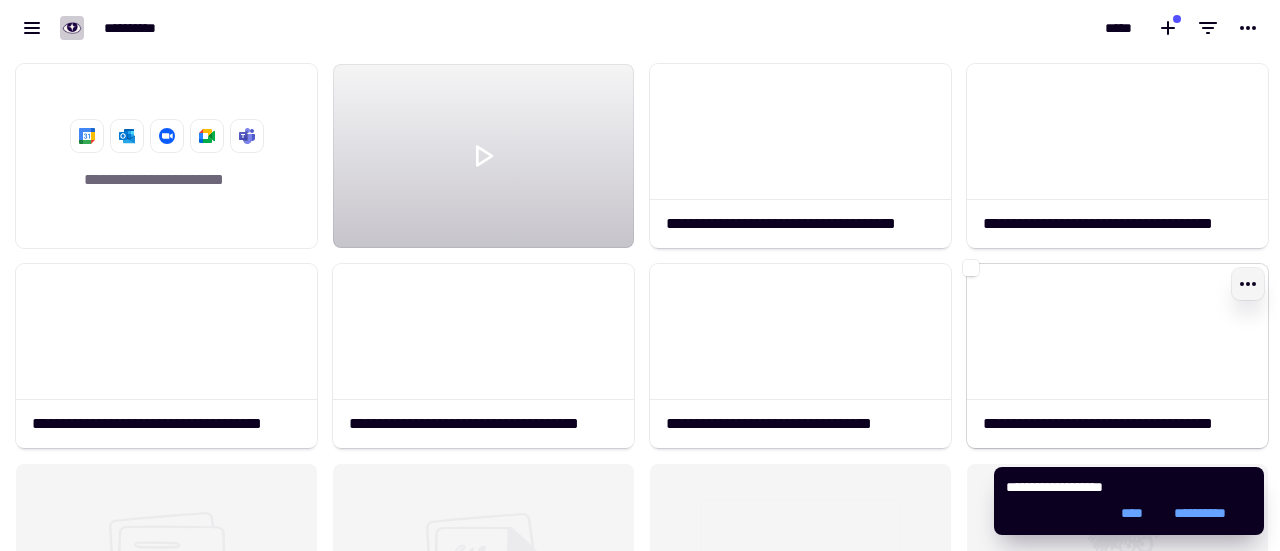 click 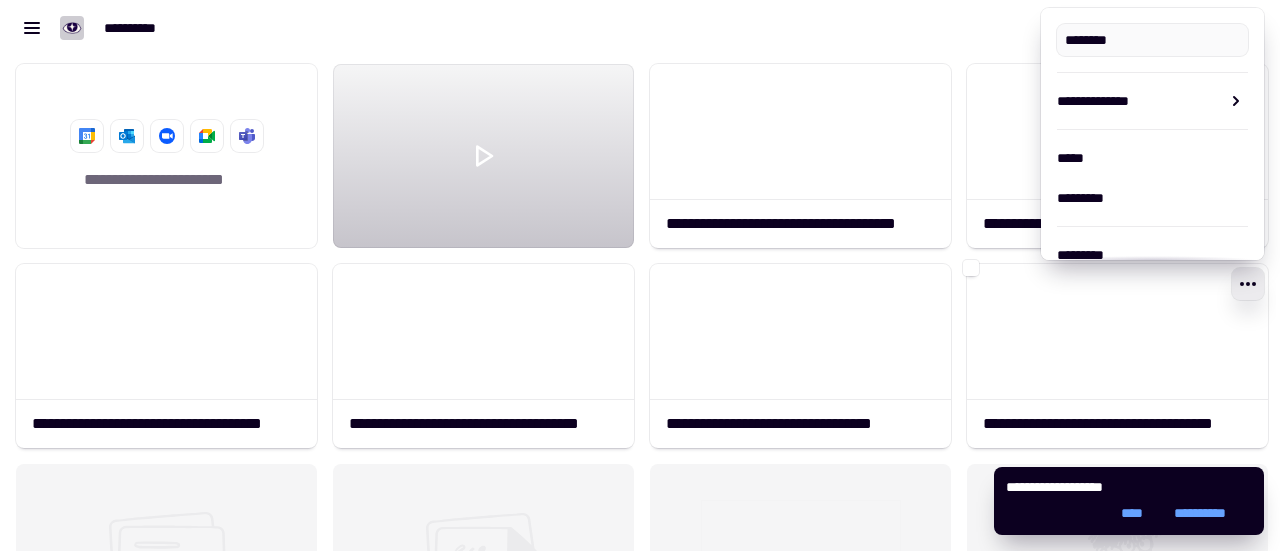 type on "**********" 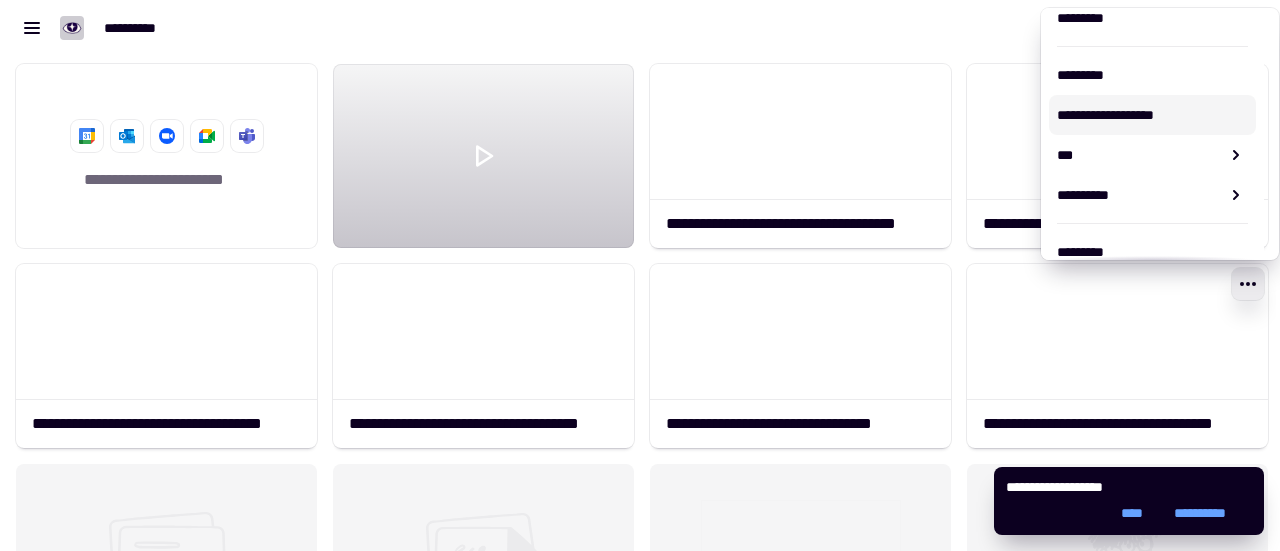 scroll, scrollTop: 337, scrollLeft: 0, axis: vertical 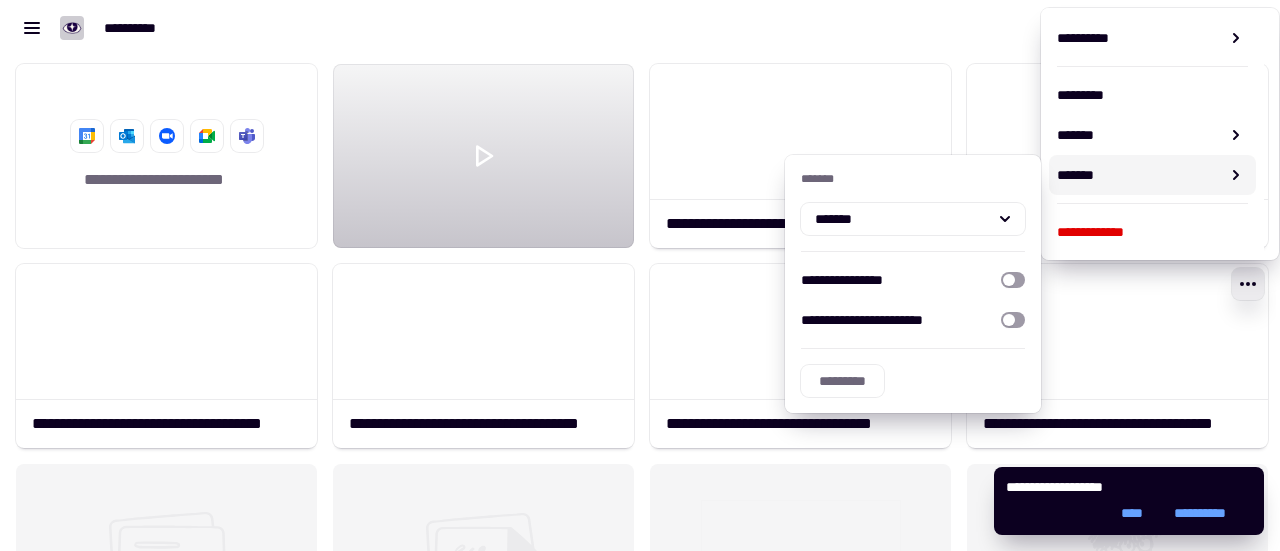 click on "**********" at bounding box center (1152, 232) 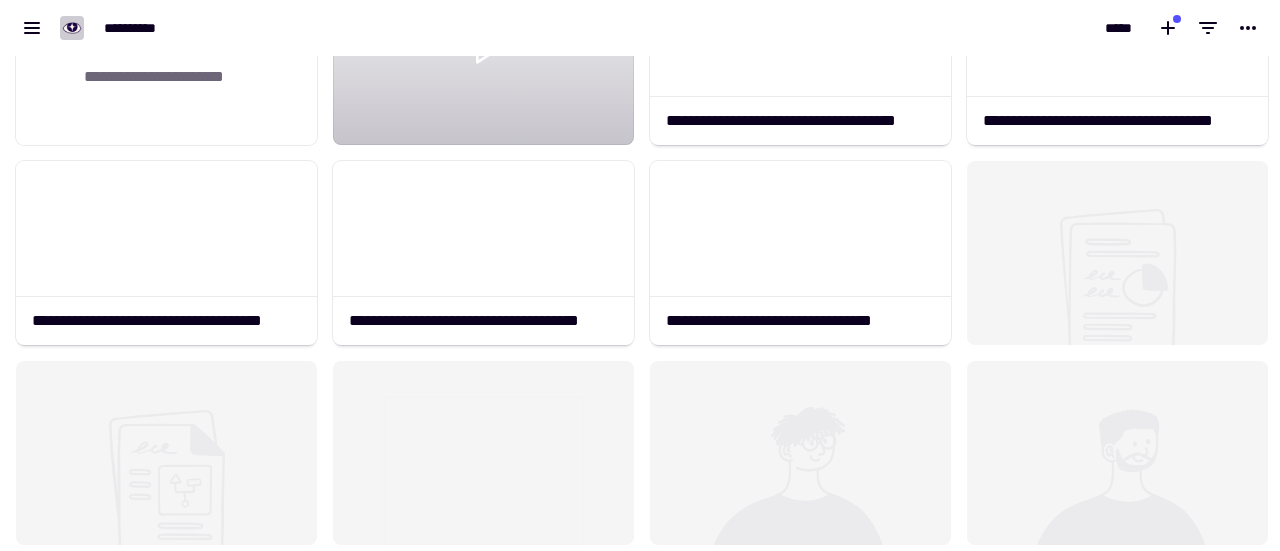 scroll, scrollTop: 0, scrollLeft: 0, axis: both 